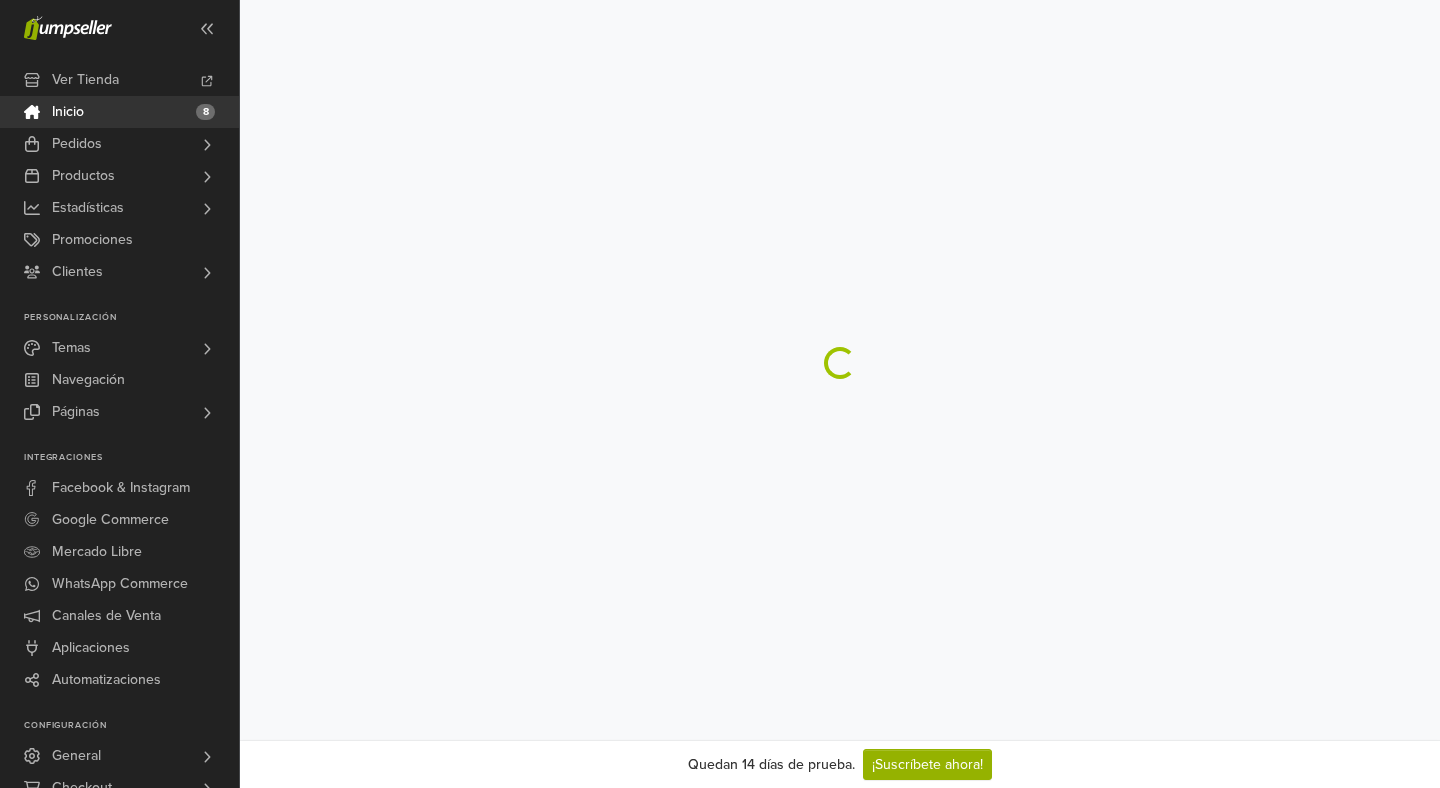 scroll, scrollTop: 0, scrollLeft: 0, axis: both 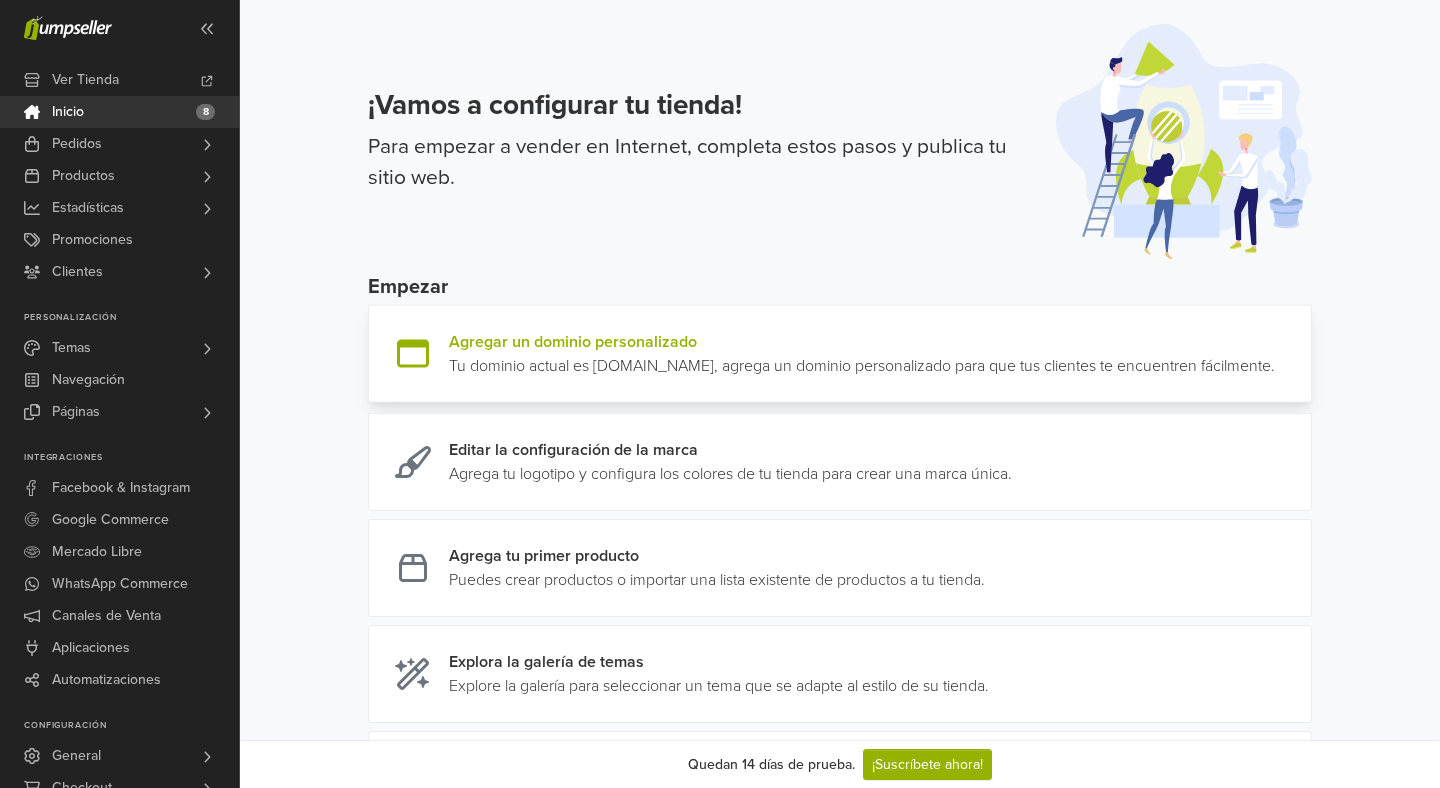 click at bounding box center (1275, 354) 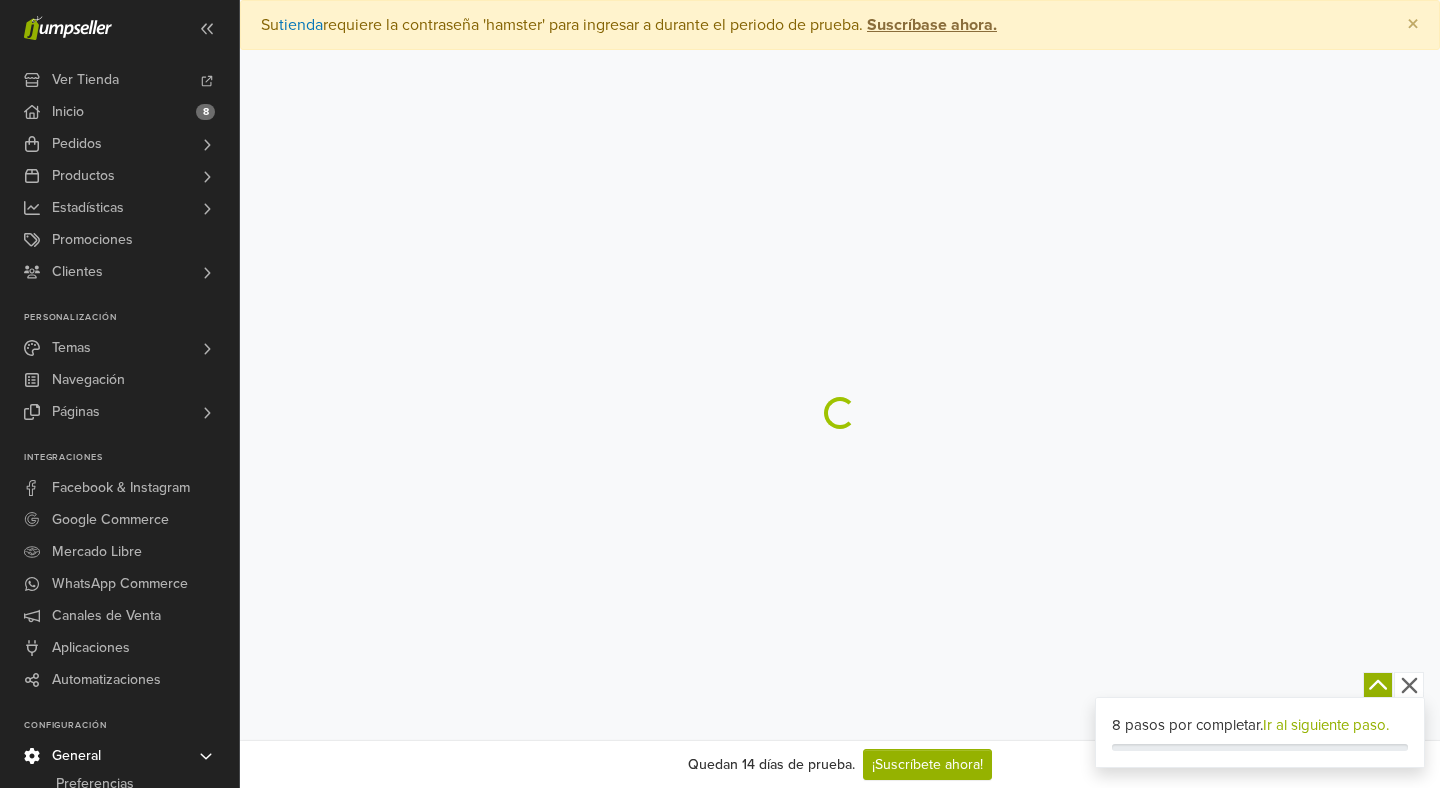 scroll, scrollTop: 0, scrollLeft: 0, axis: both 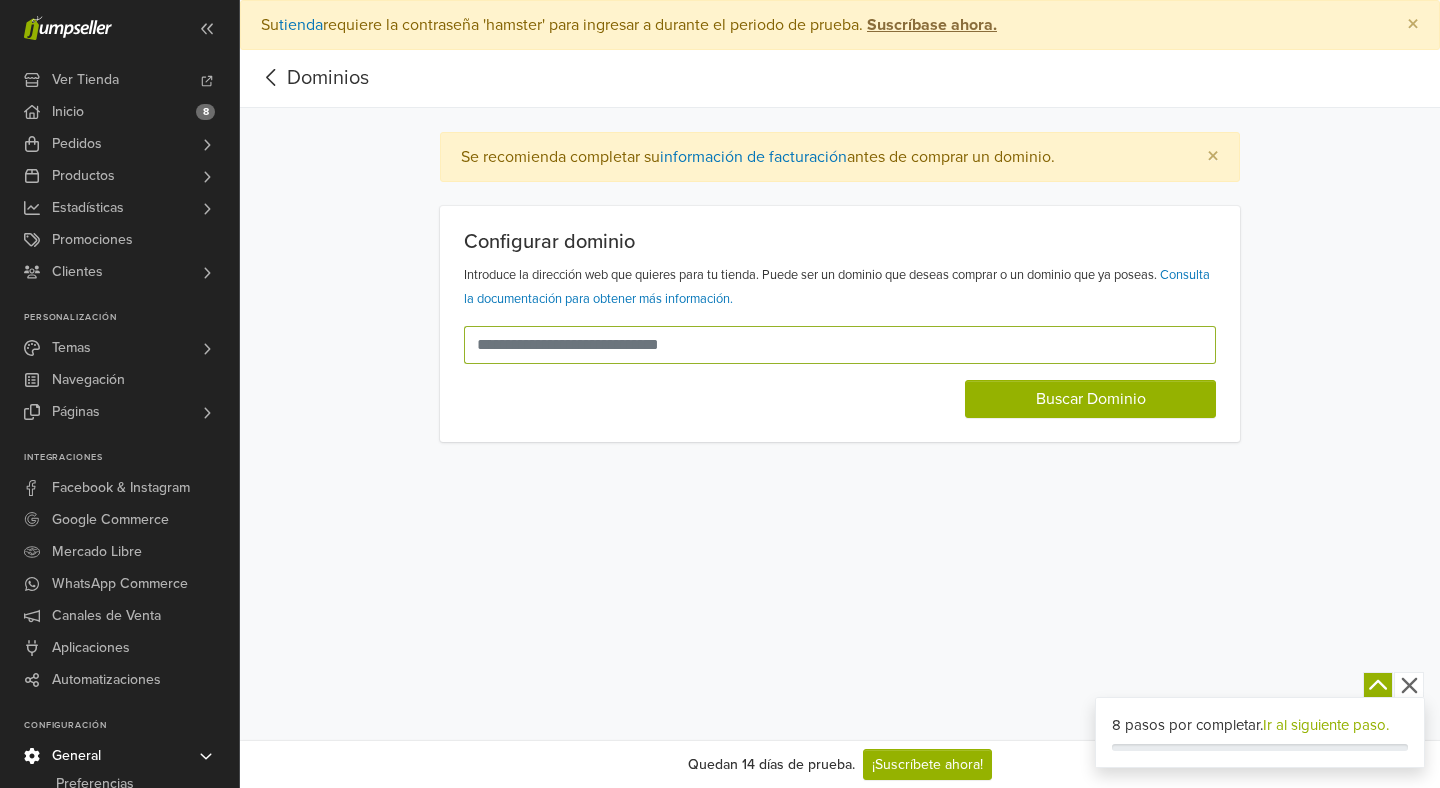 click at bounding box center [828, 345] 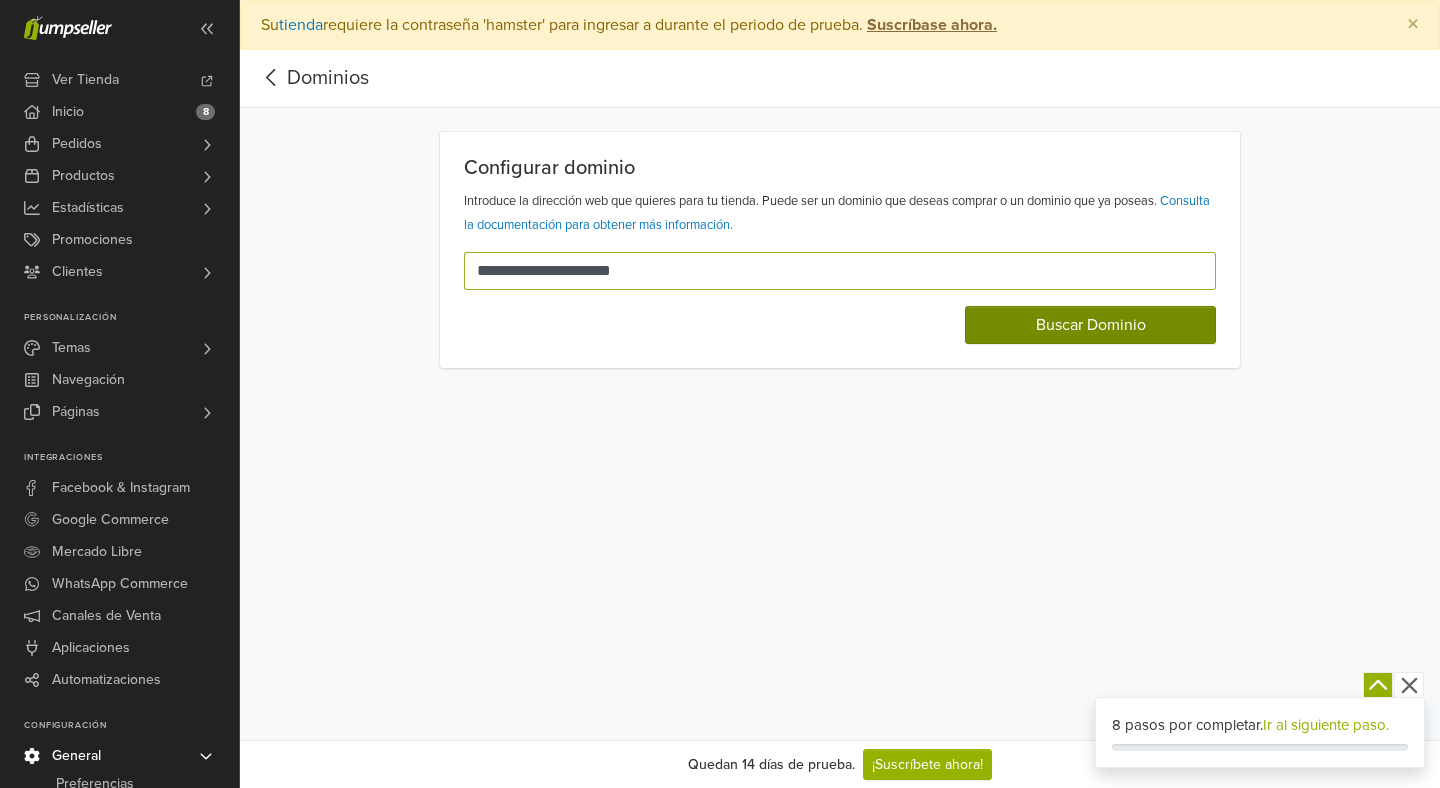 type on "**********" 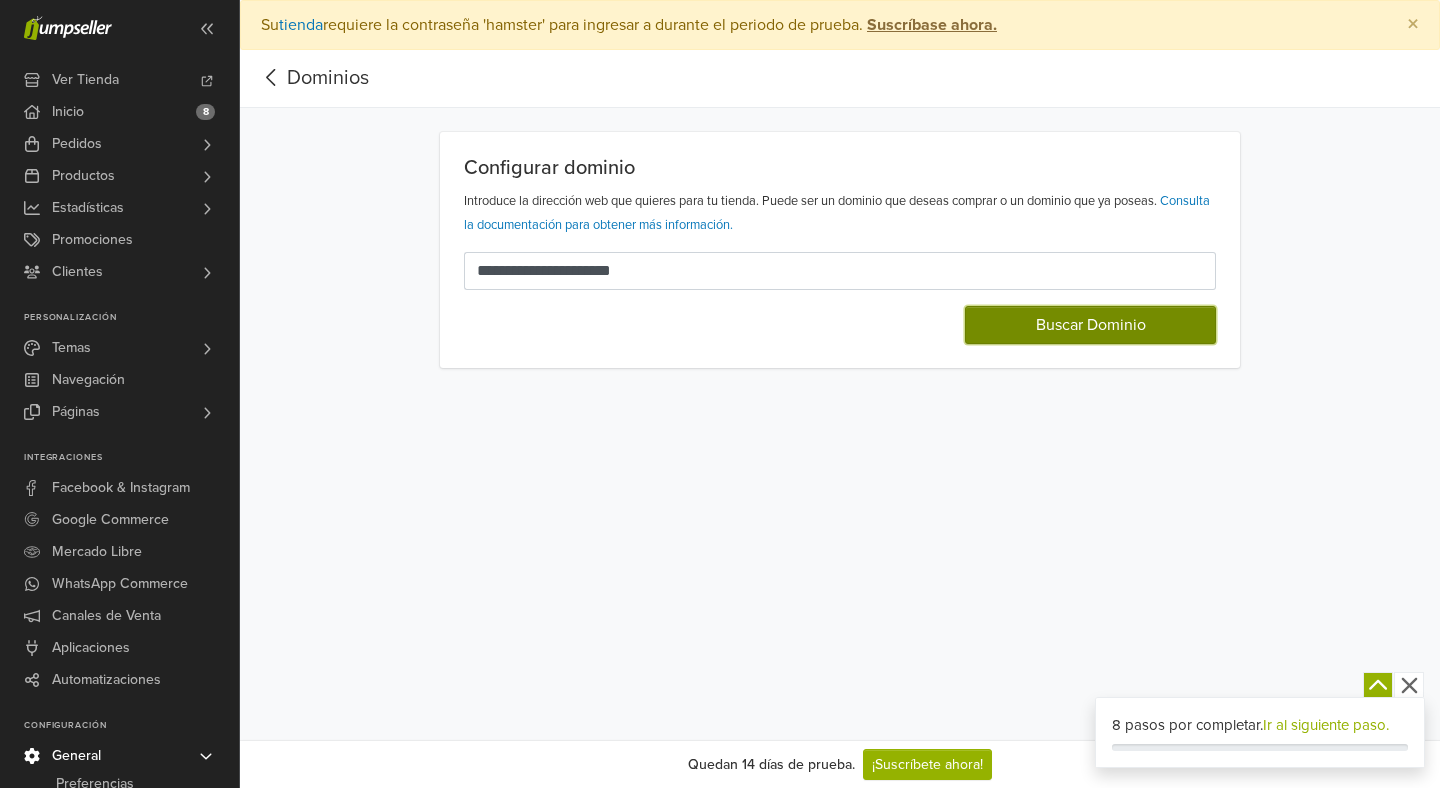click on "Buscar Dominio" at bounding box center [1090, 325] 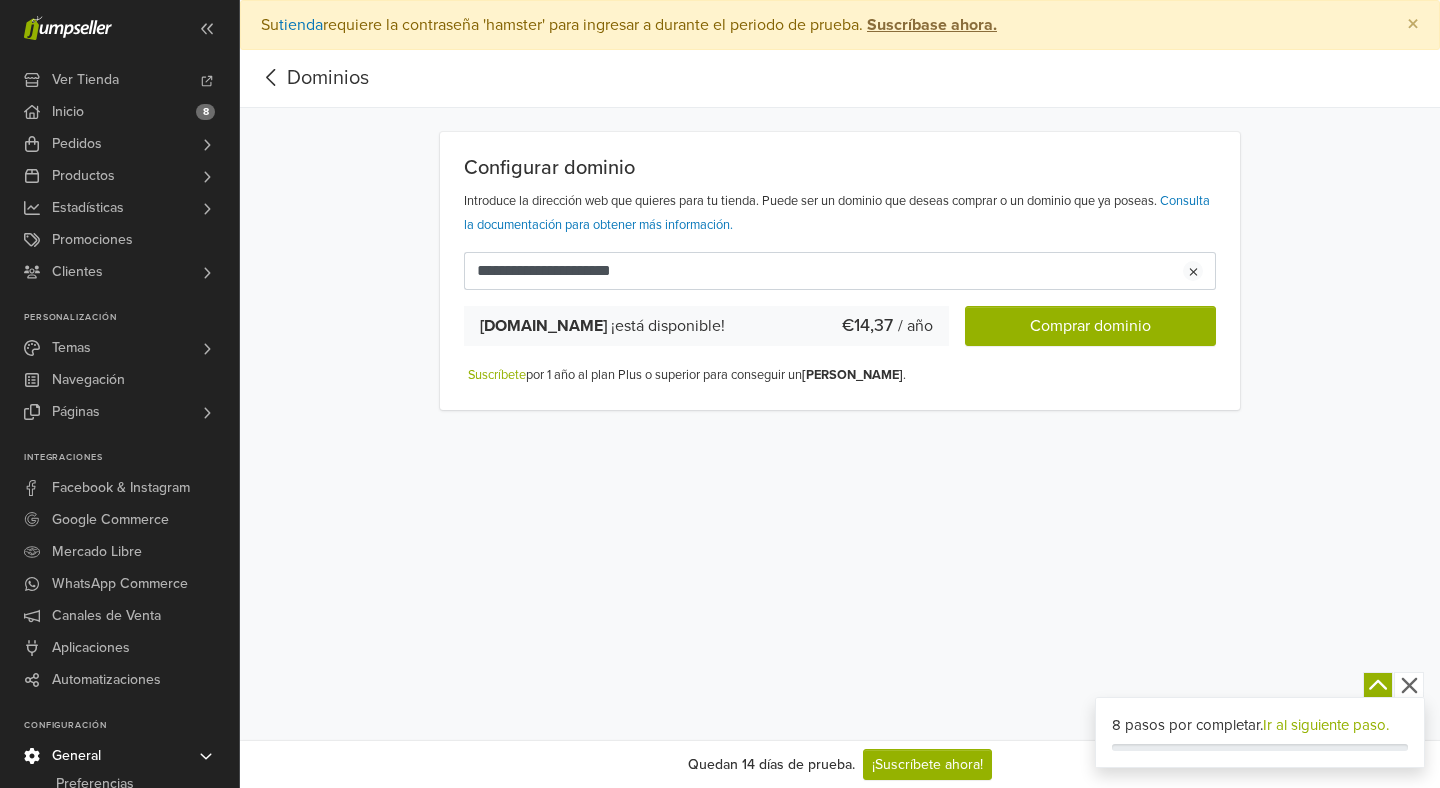 click 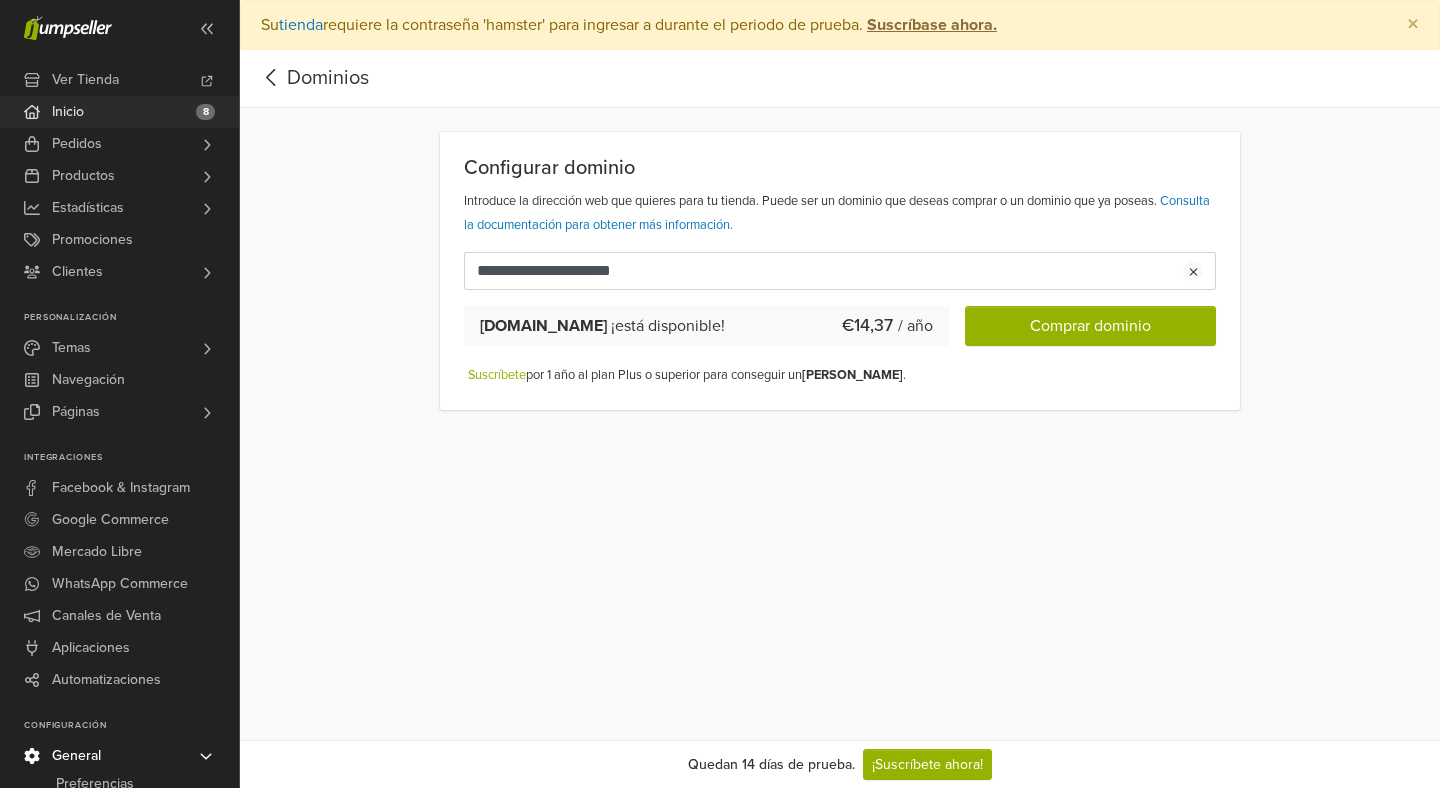 click on "Inicio
8" at bounding box center (119, 112) 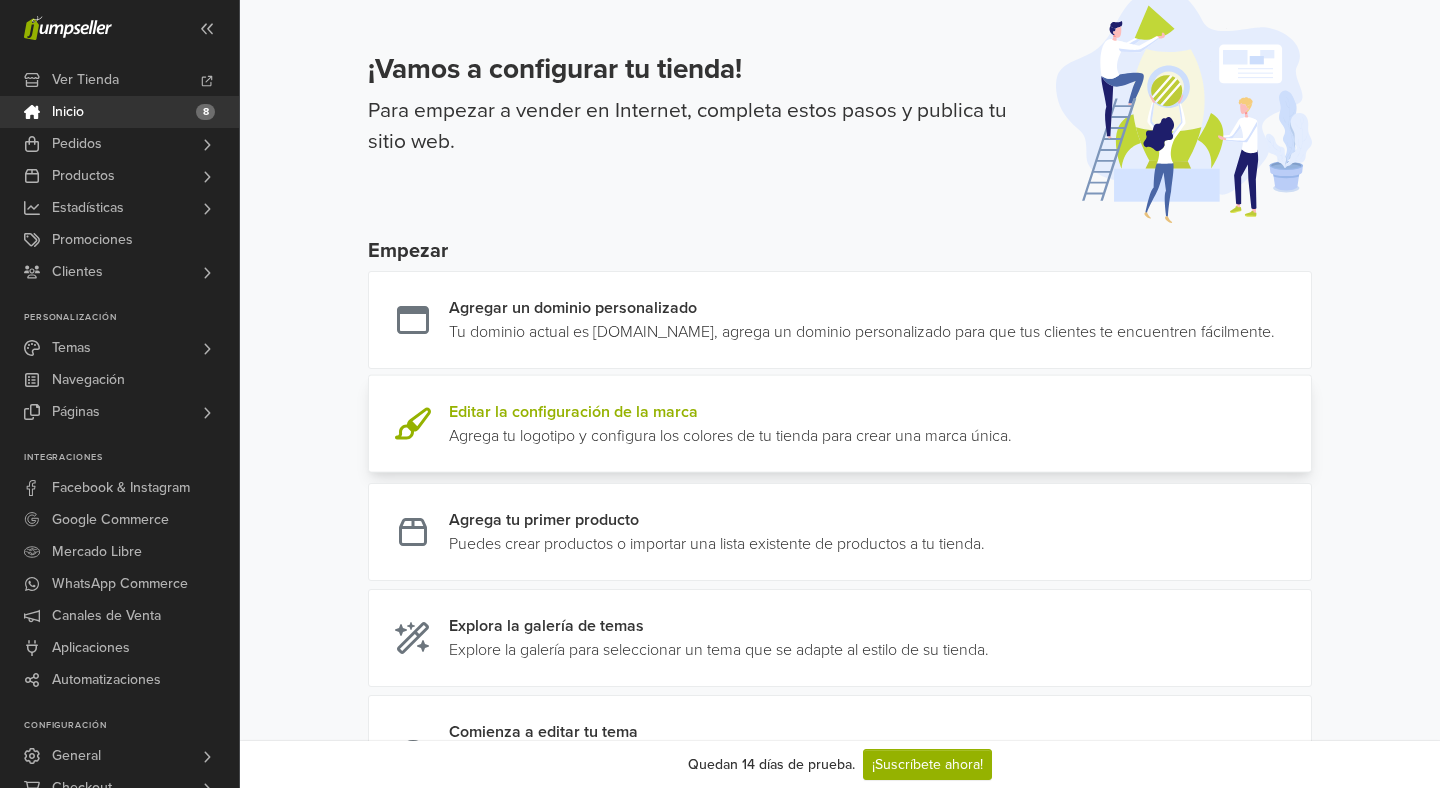 scroll, scrollTop: 38, scrollLeft: 0, axis: vertical 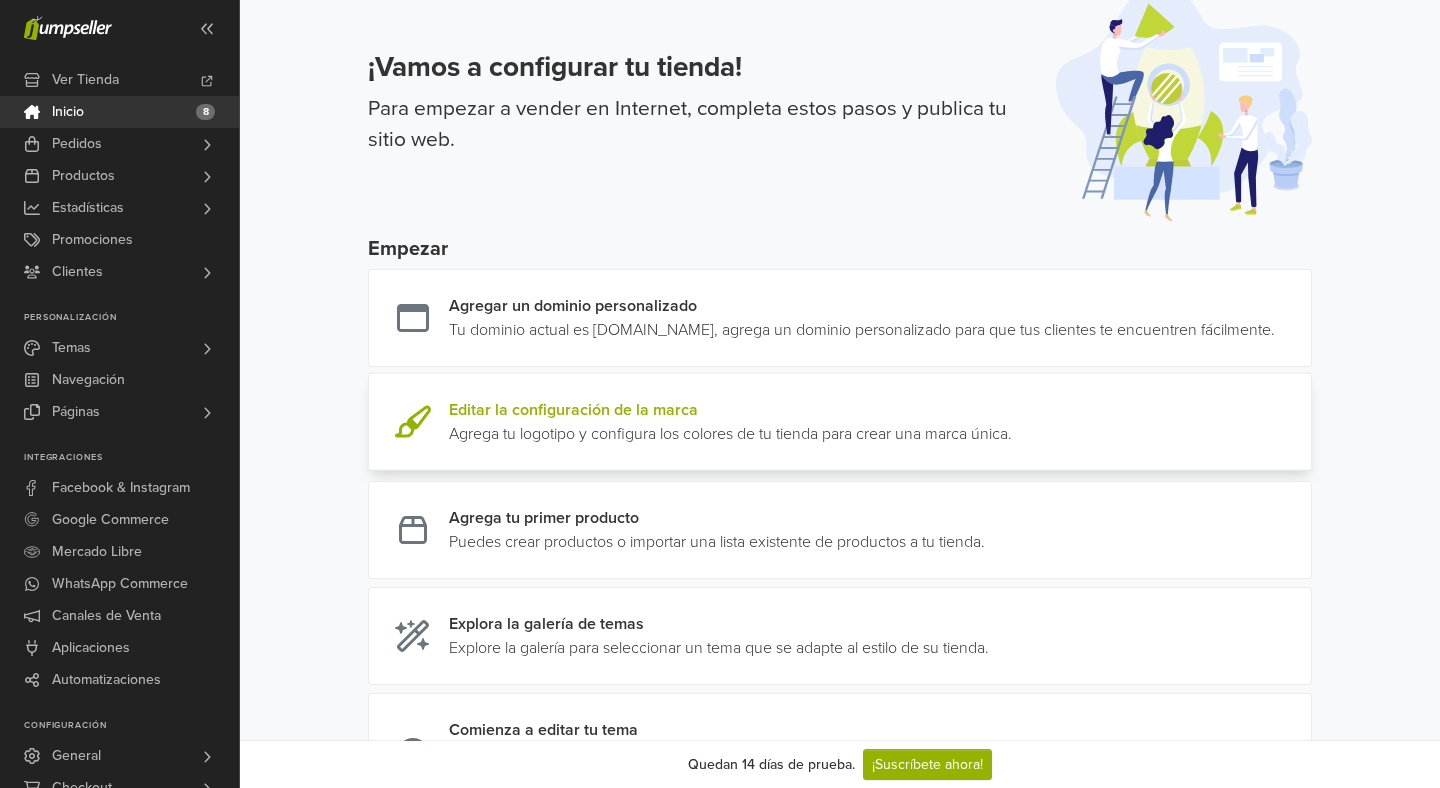 click at bounding box center (1012, 422) 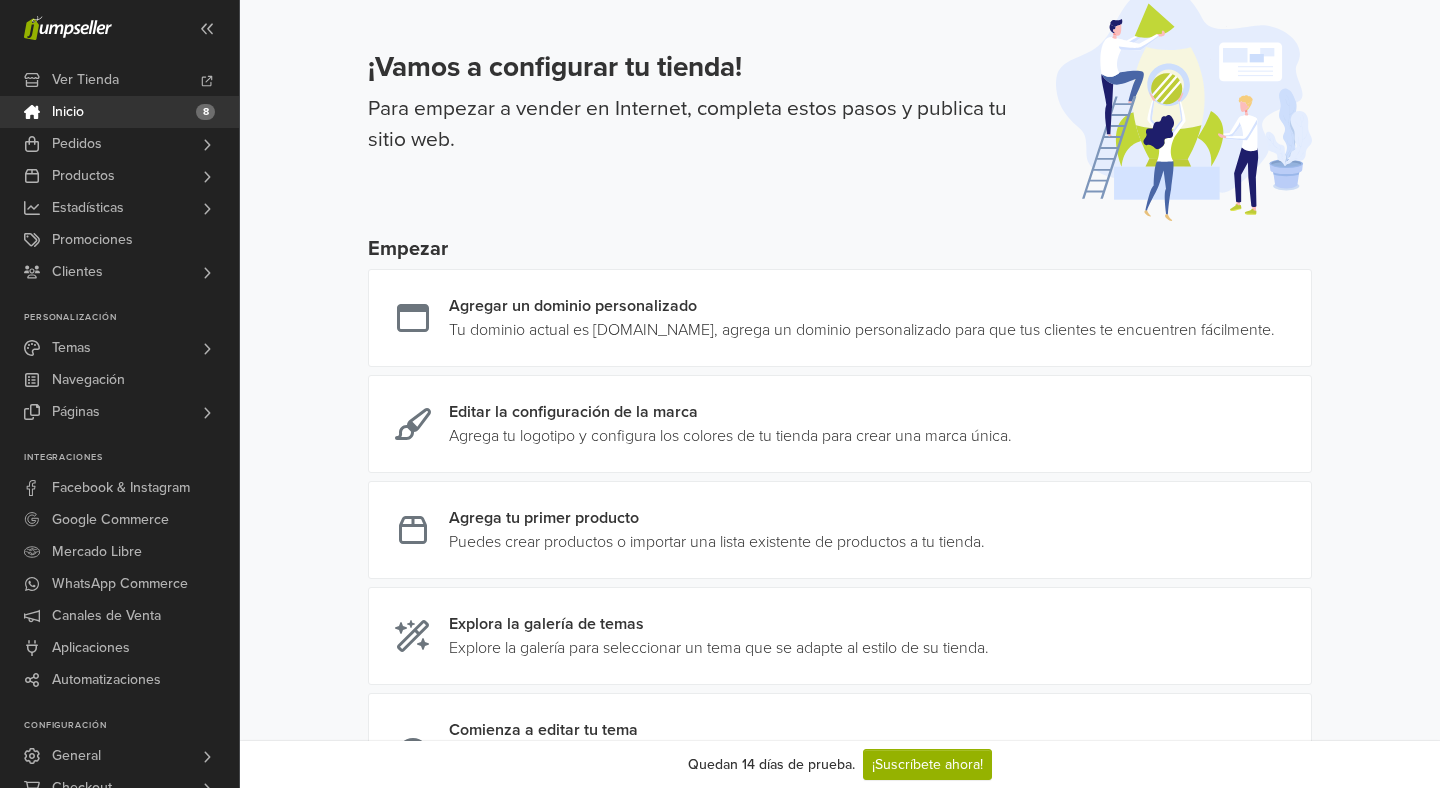 scroll, scrollTop: 0, scrollLeft: 0, axis: both 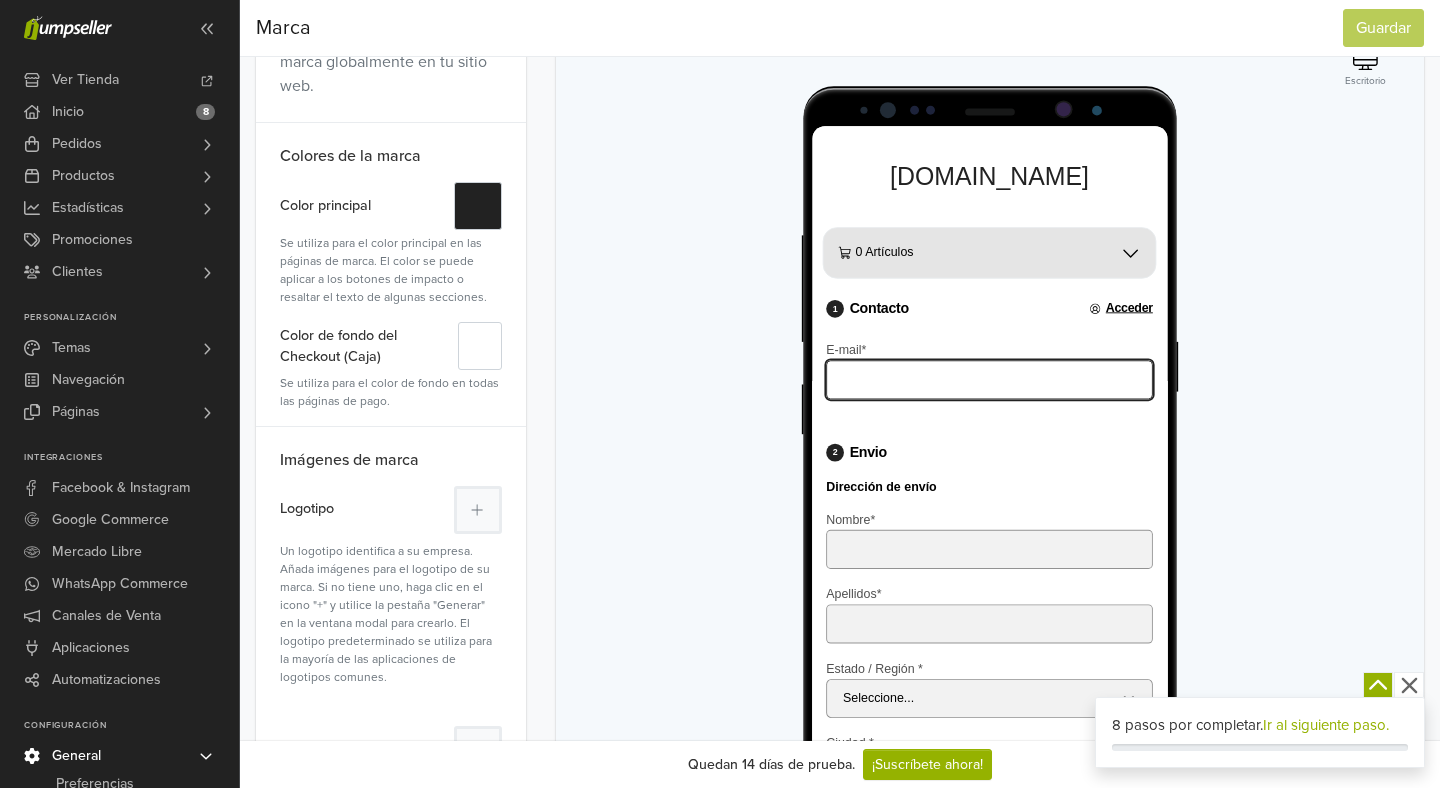 click on "E-mail  *" at bounding box center (1012, 412) 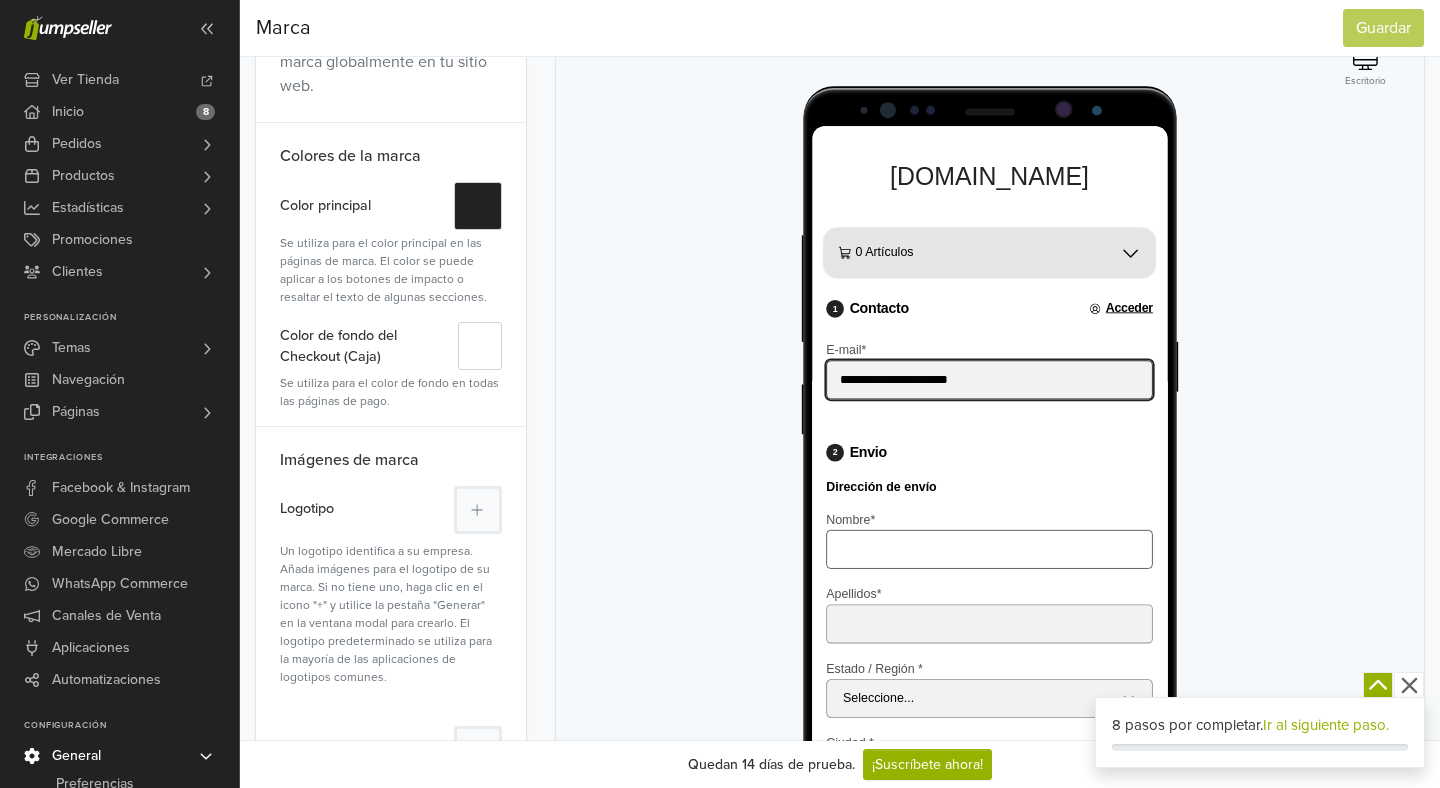type on "**********" 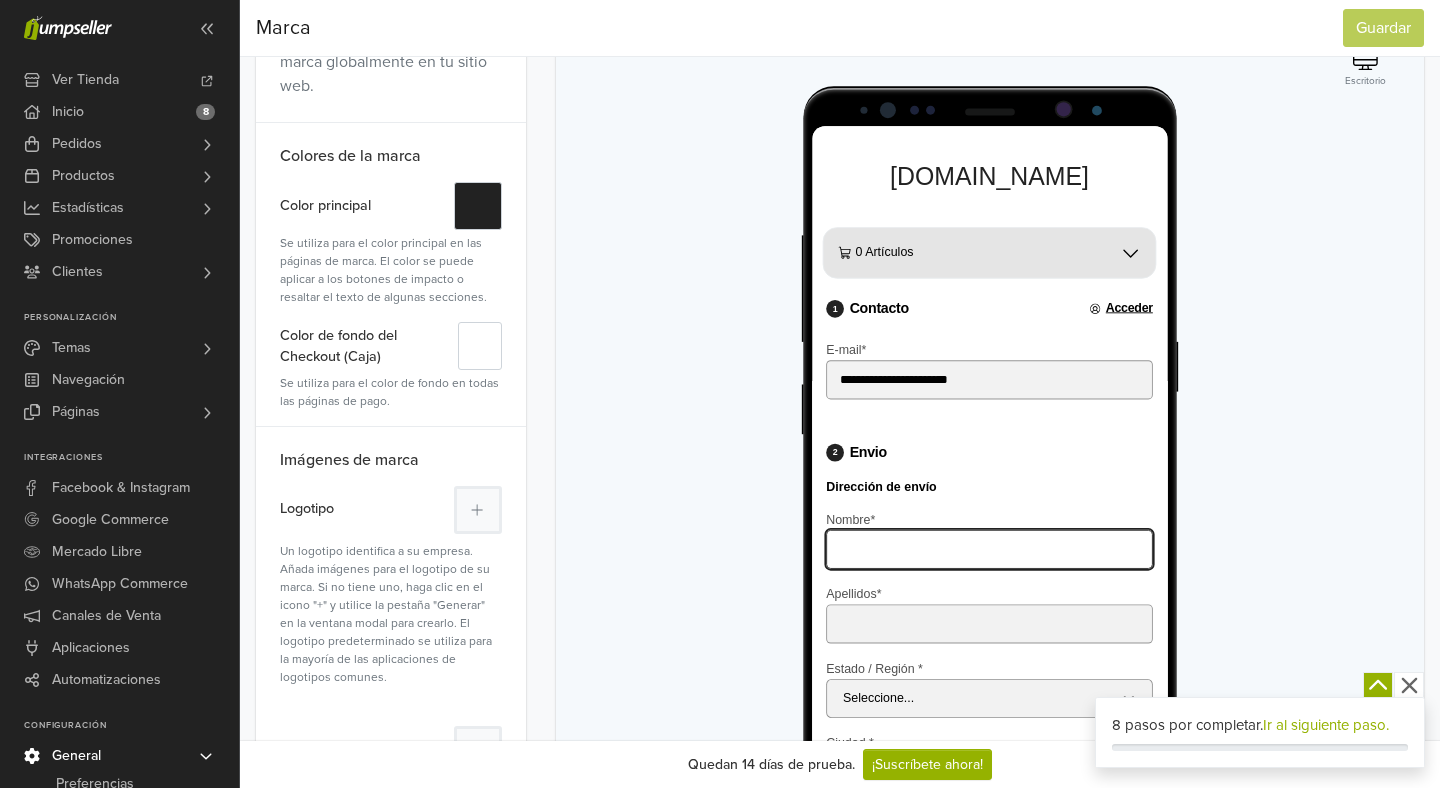 click on "Nombre  *" at bounding box center (1012, 603) 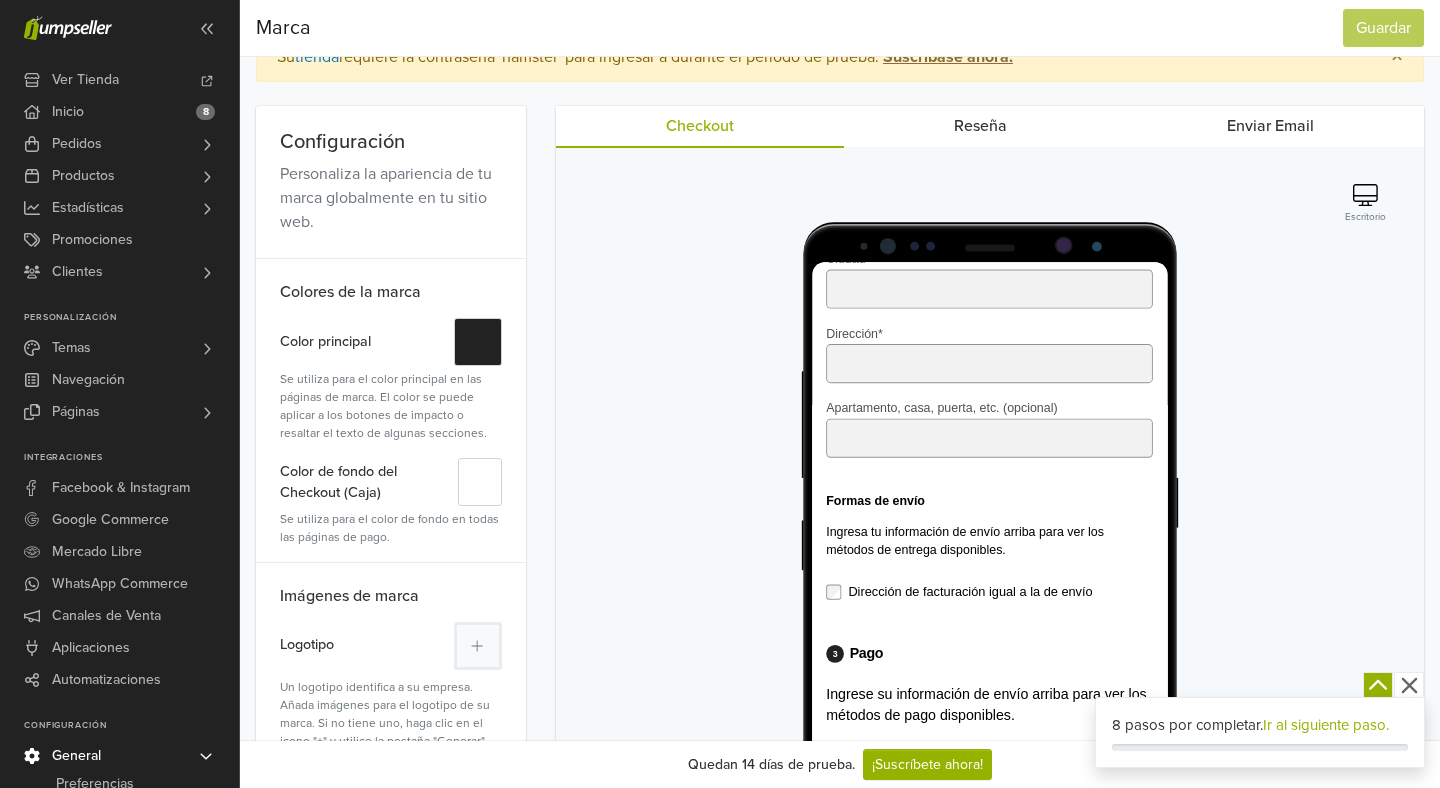 scroll, scrollTop: 52, scrollLeft: 0, axis: vertical 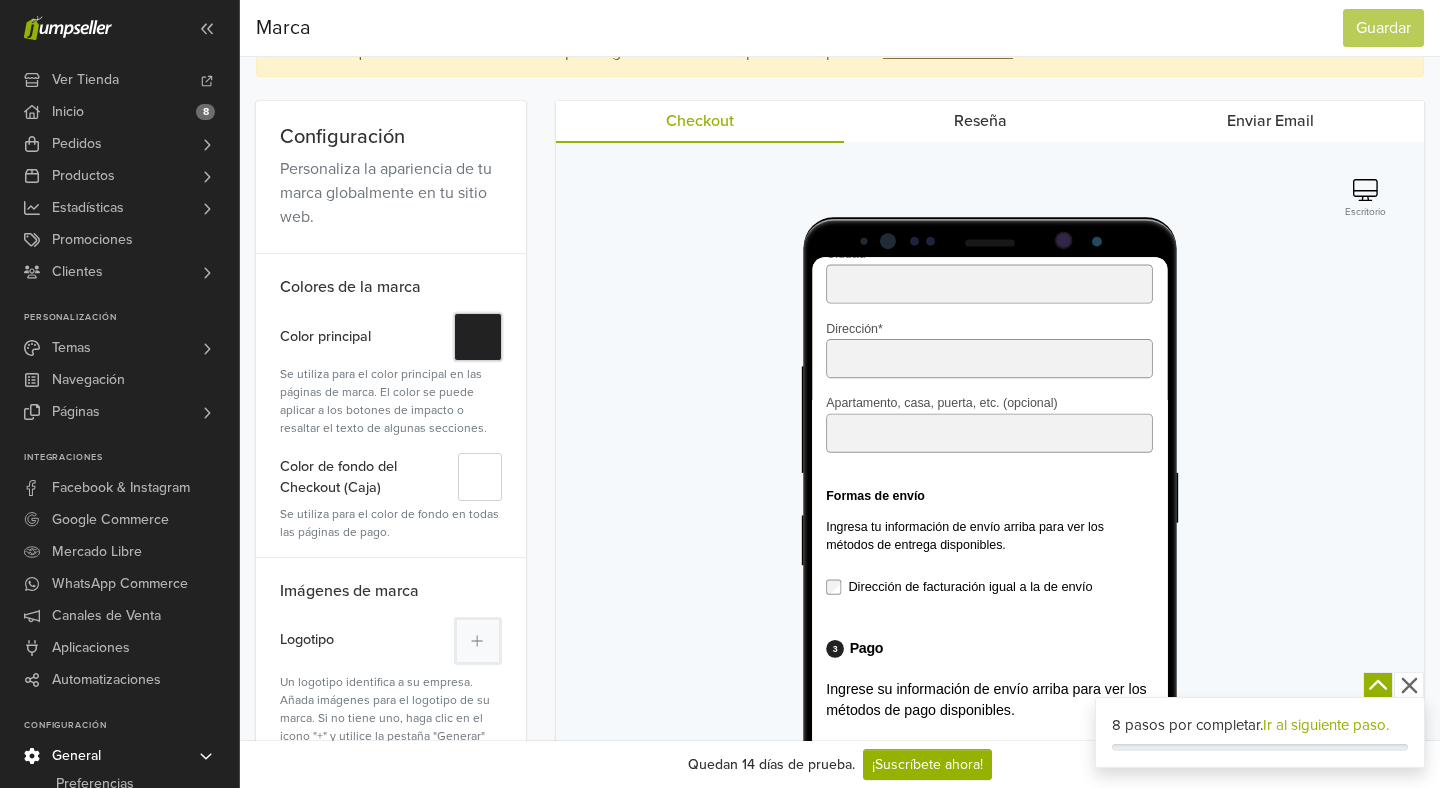 click on "#" at bounding box center (478, 337) 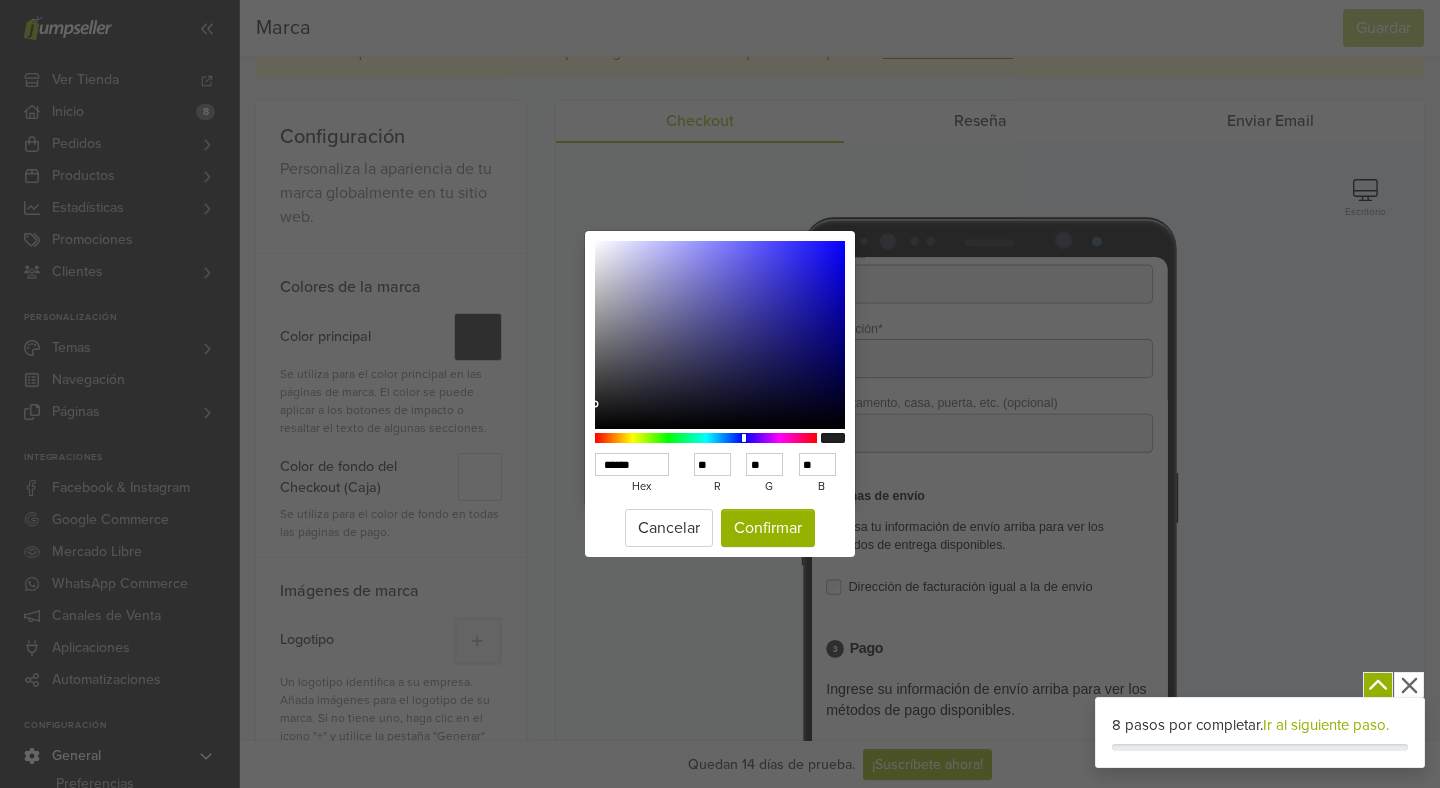 click at bounding box center [706, 438] 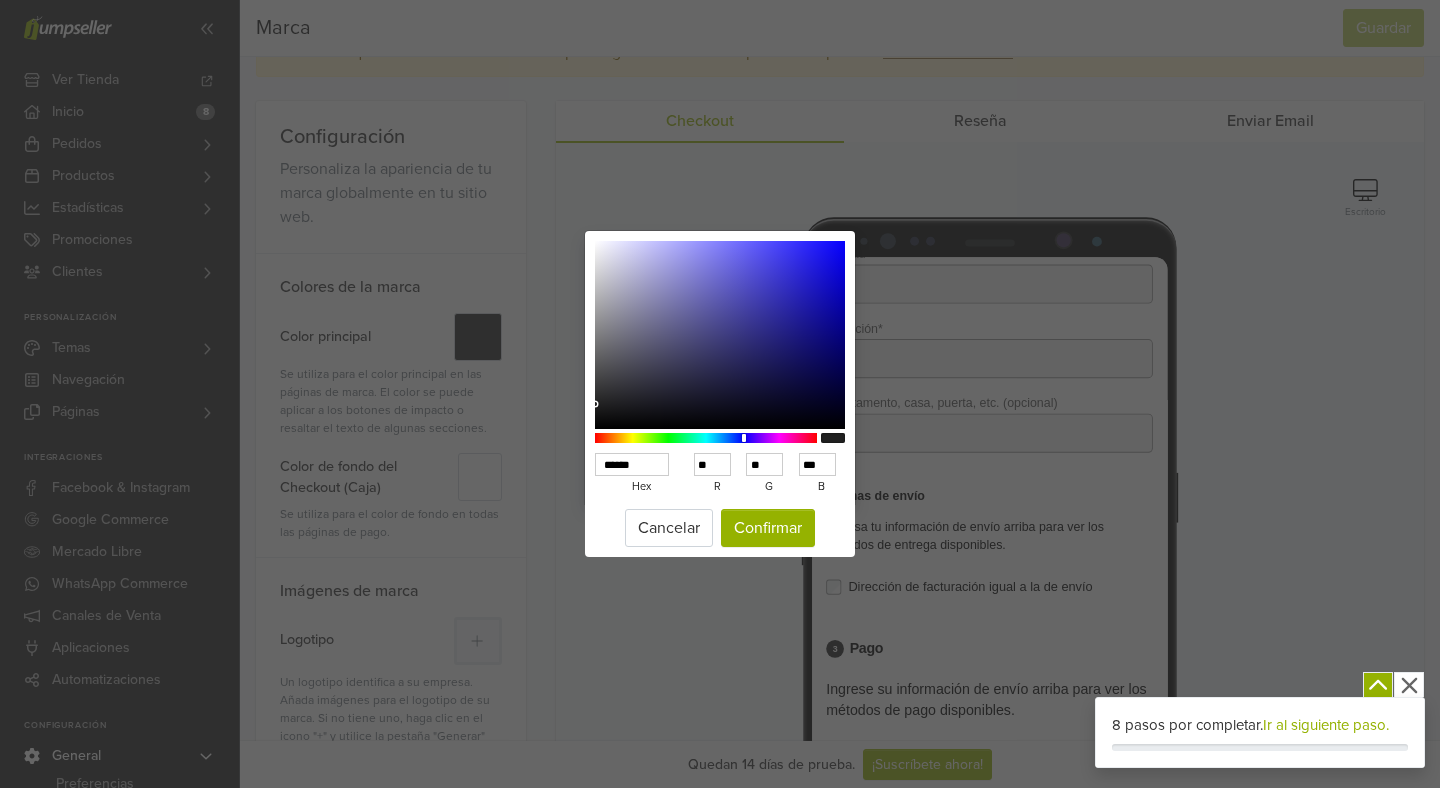 click at bounding box center [720, 335] 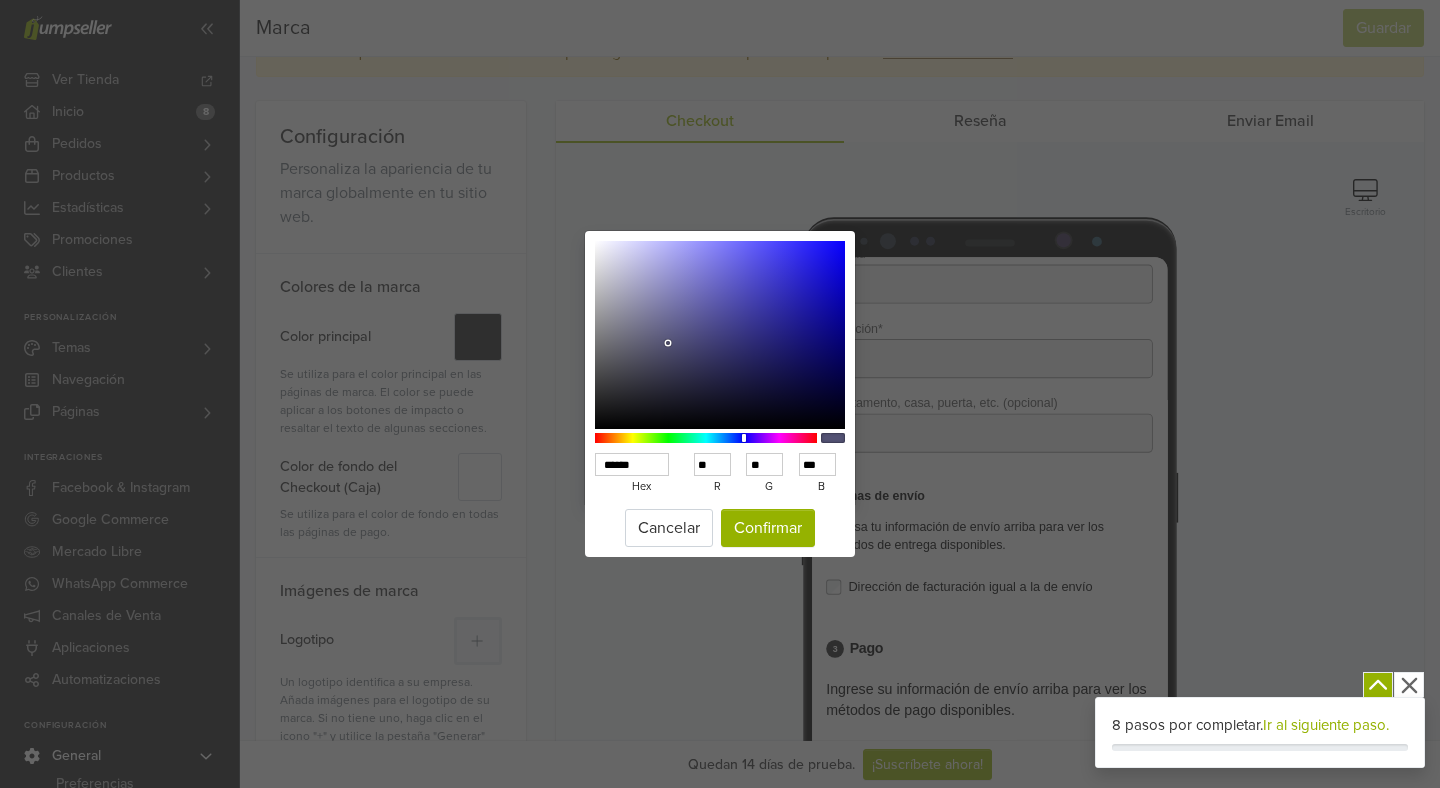 type on "******" 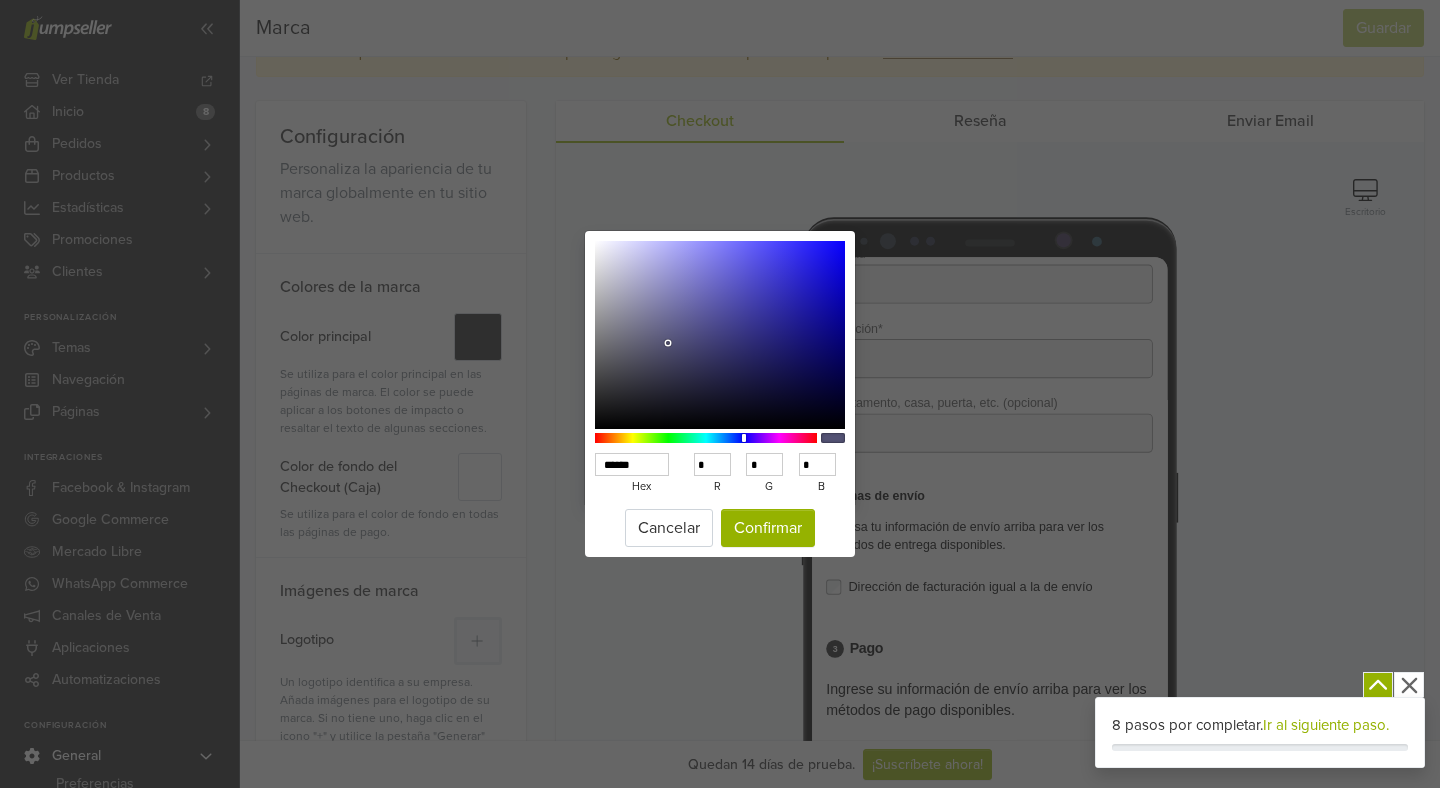 type on "******" 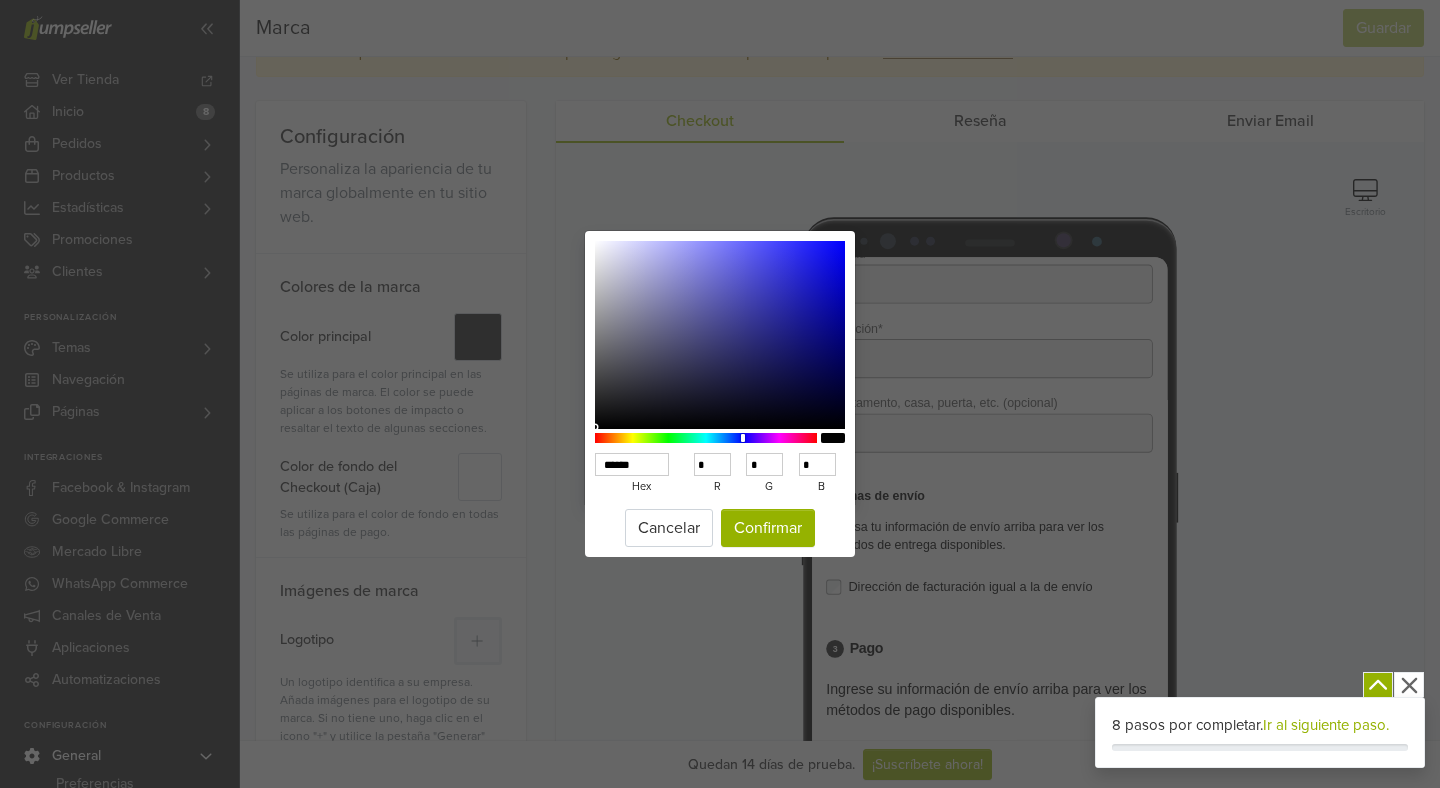 type on "******" 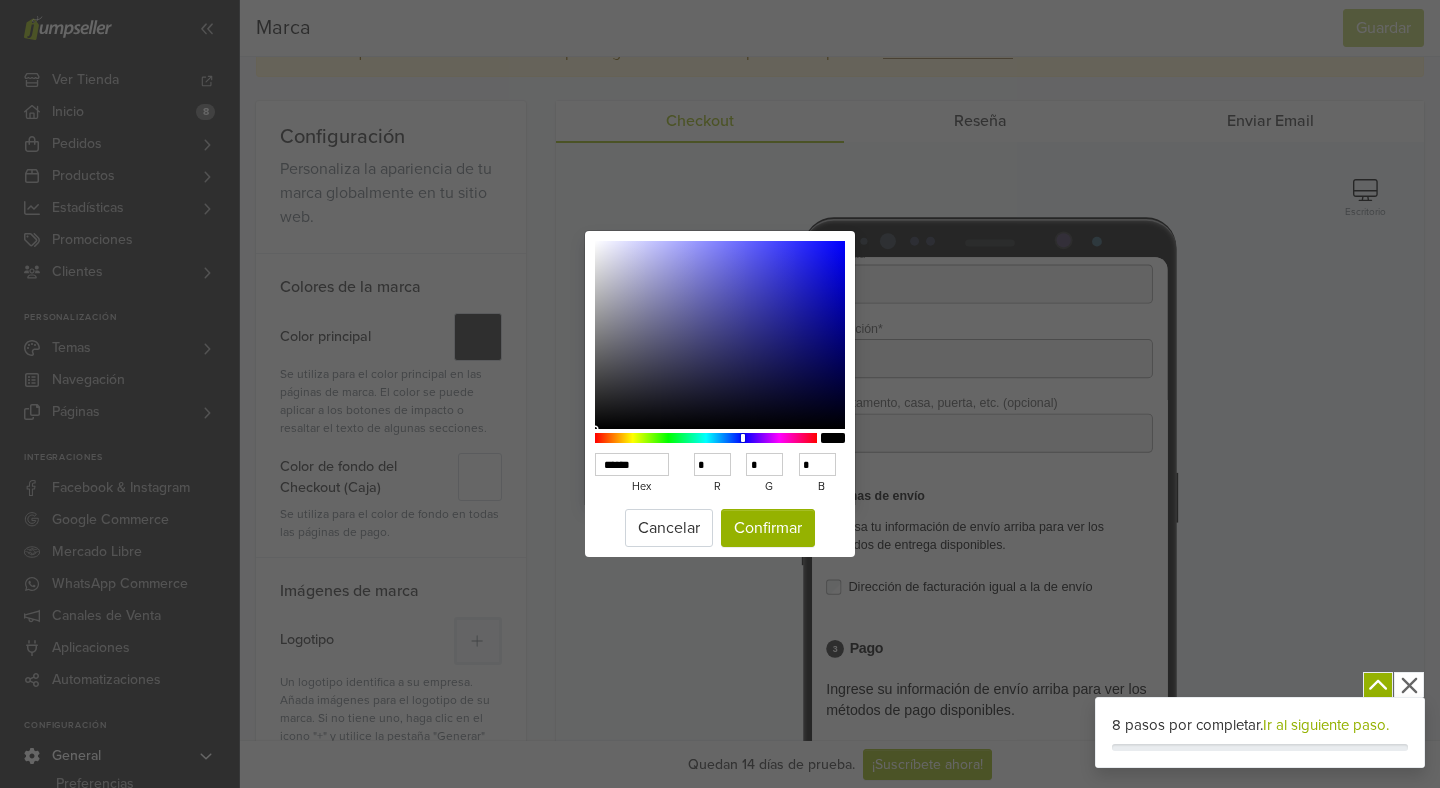 drag, startPoint x: 616, startPoint y: 422, endPoint x: 572, endPoint y: 437, distance: 46.486557 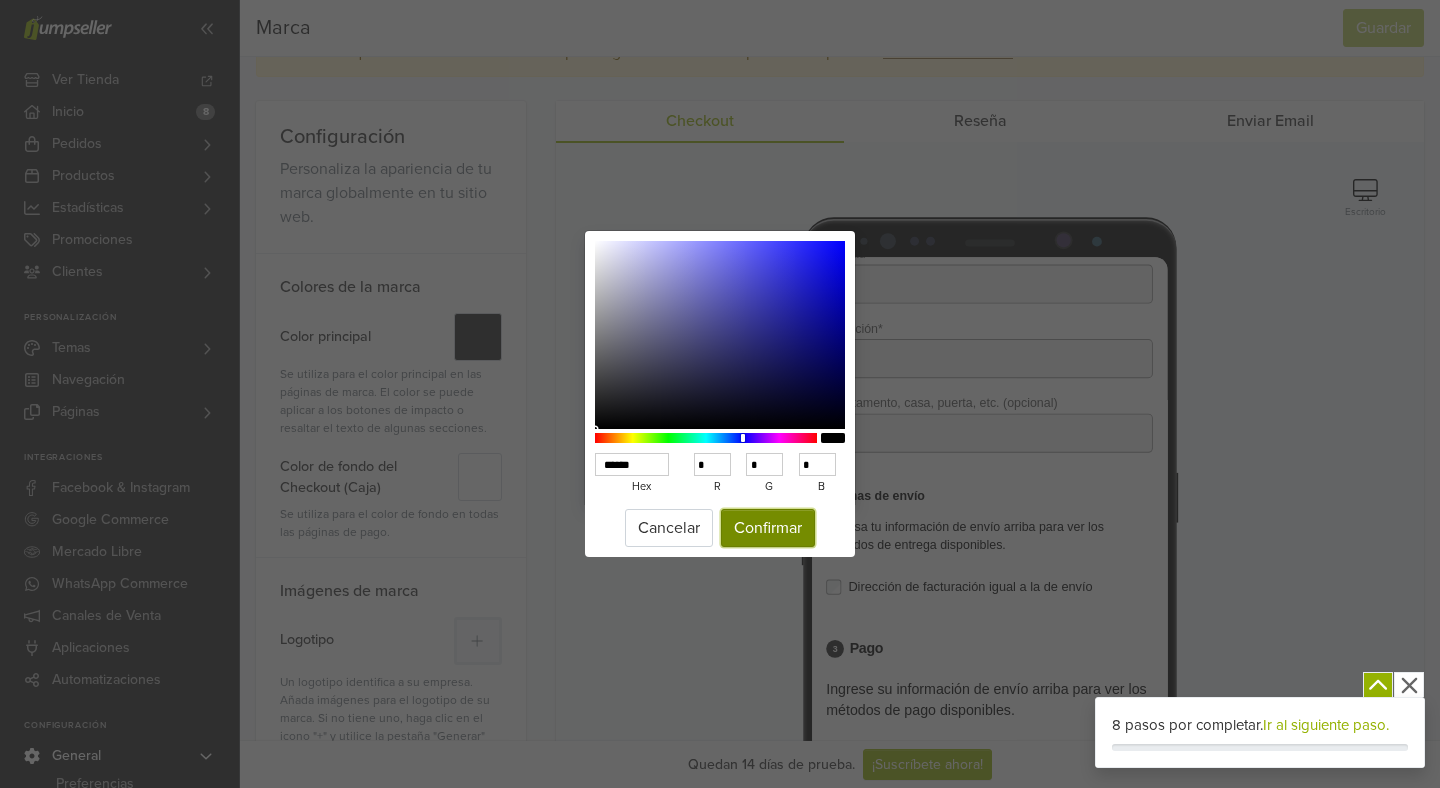 click on "Confirmar" at bounding box center [768, 528] 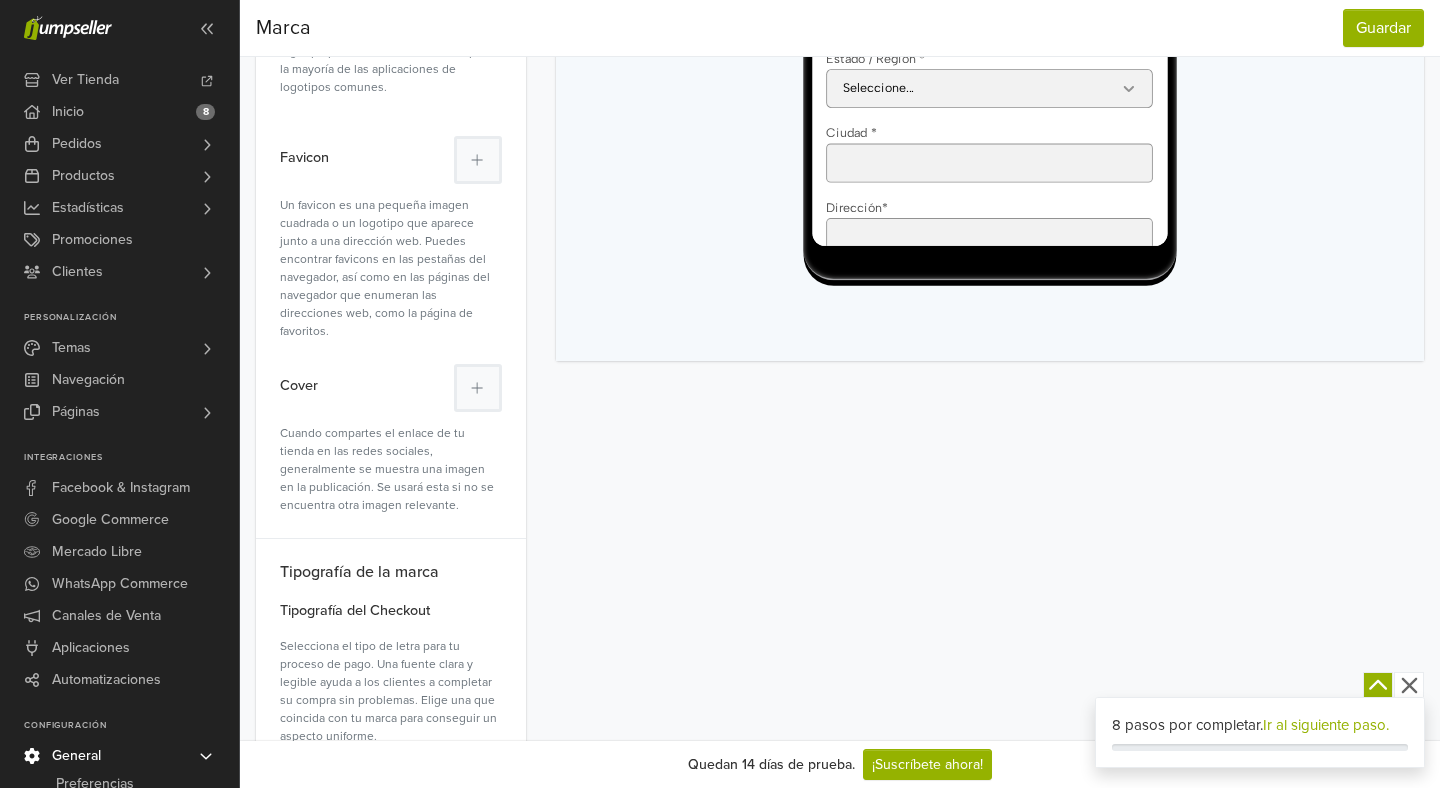 scroll, scrollTop: 875, scrollLeft: 0, axis: vertical 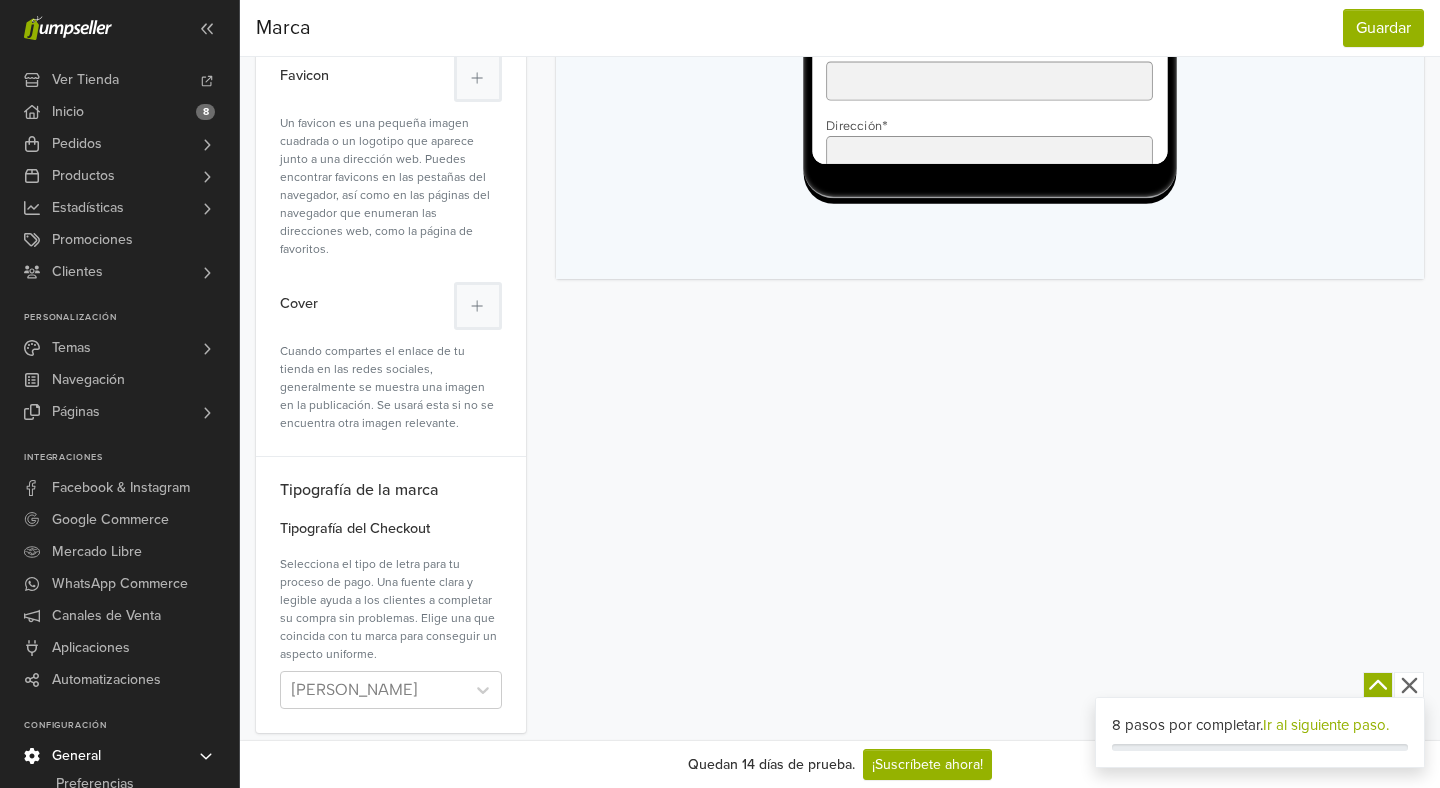 click on "Ir al siguiente paso." at bounding box center (1326, 725) 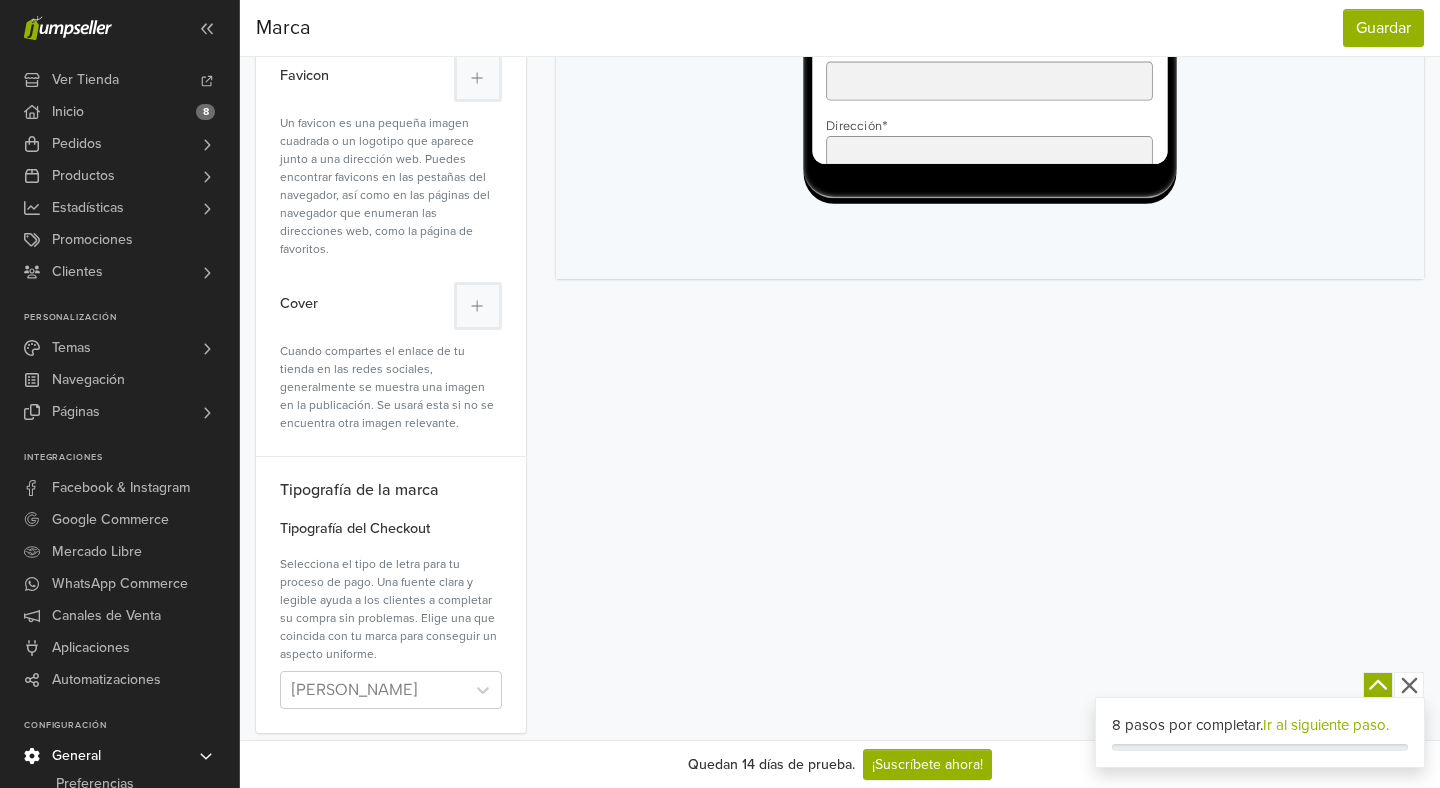 click on "Marca Guardar" at bounding box center (840, 28) 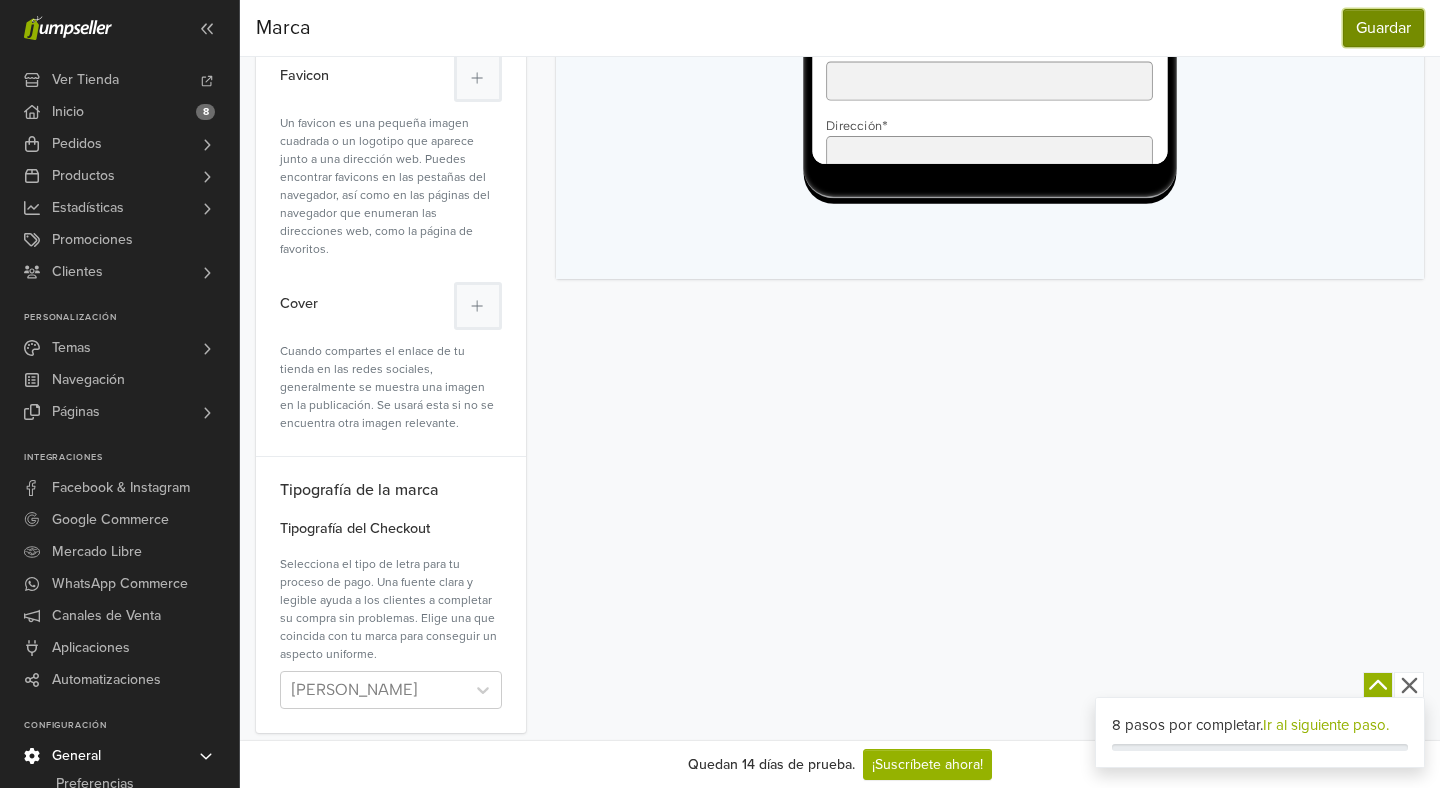 click on "Guardar" at bounding box center [1383, 28] 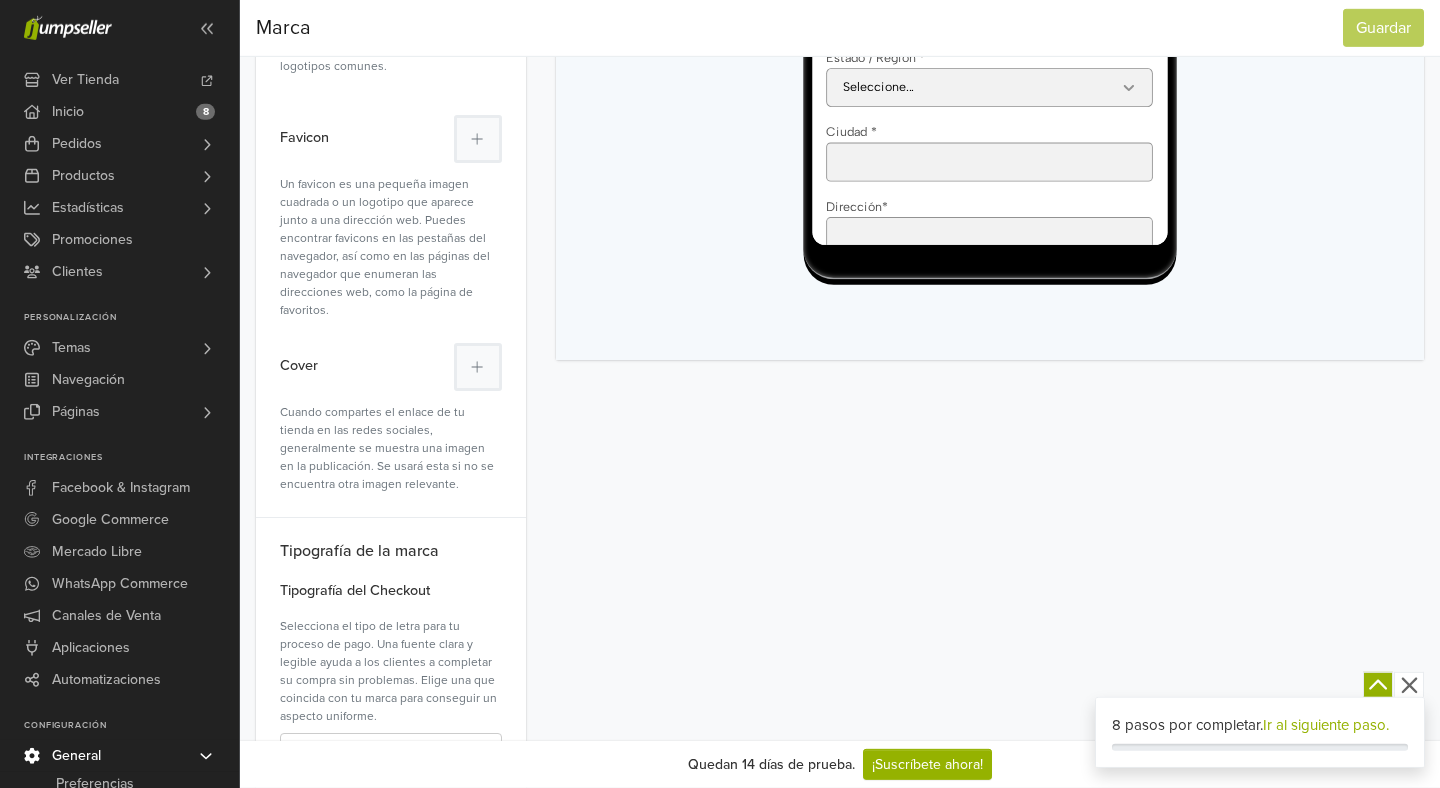 scroll, scrollTop: 855, scrollLeft: 0, axis: vertical 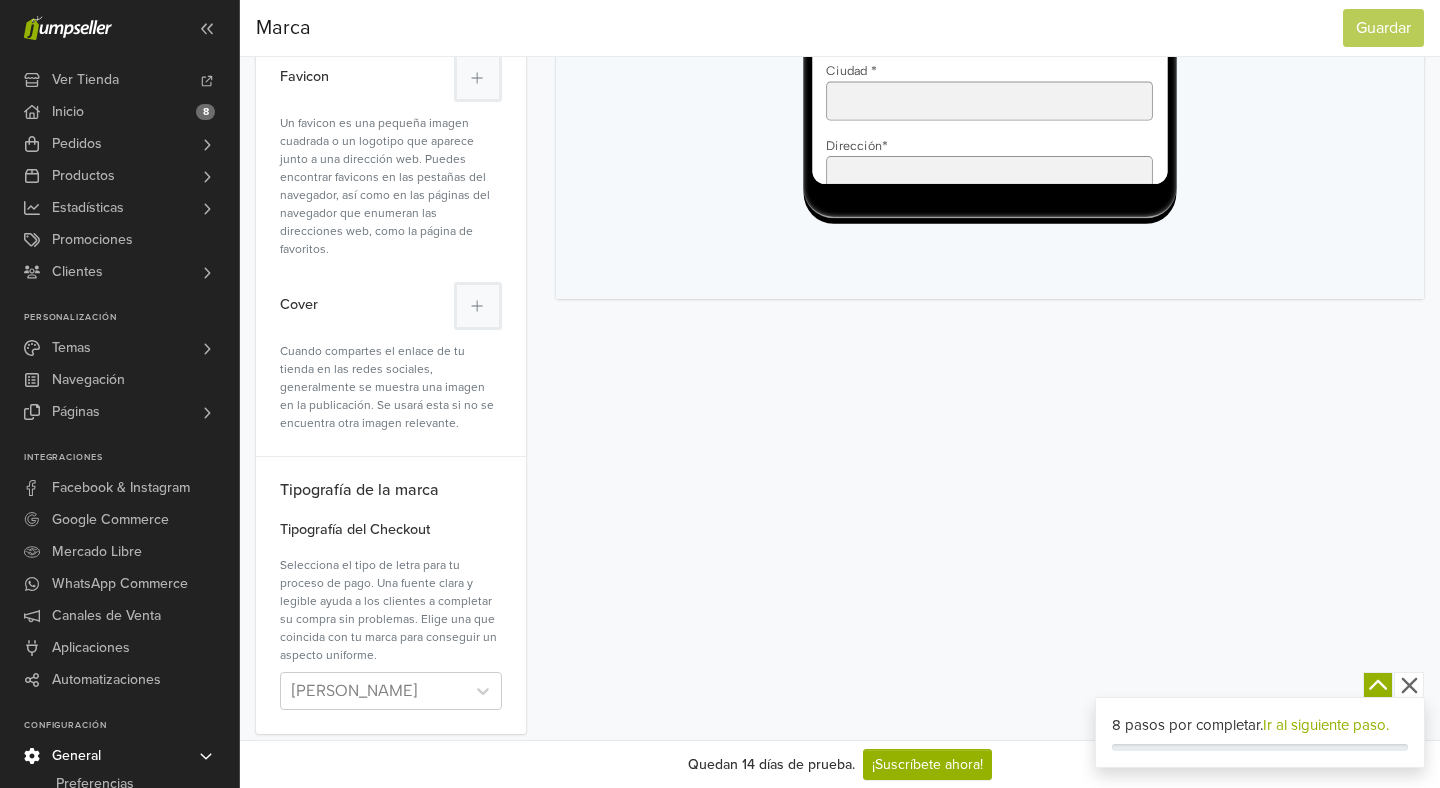click on "Ir al siguiente paso." at bounding box center (1326, 725) 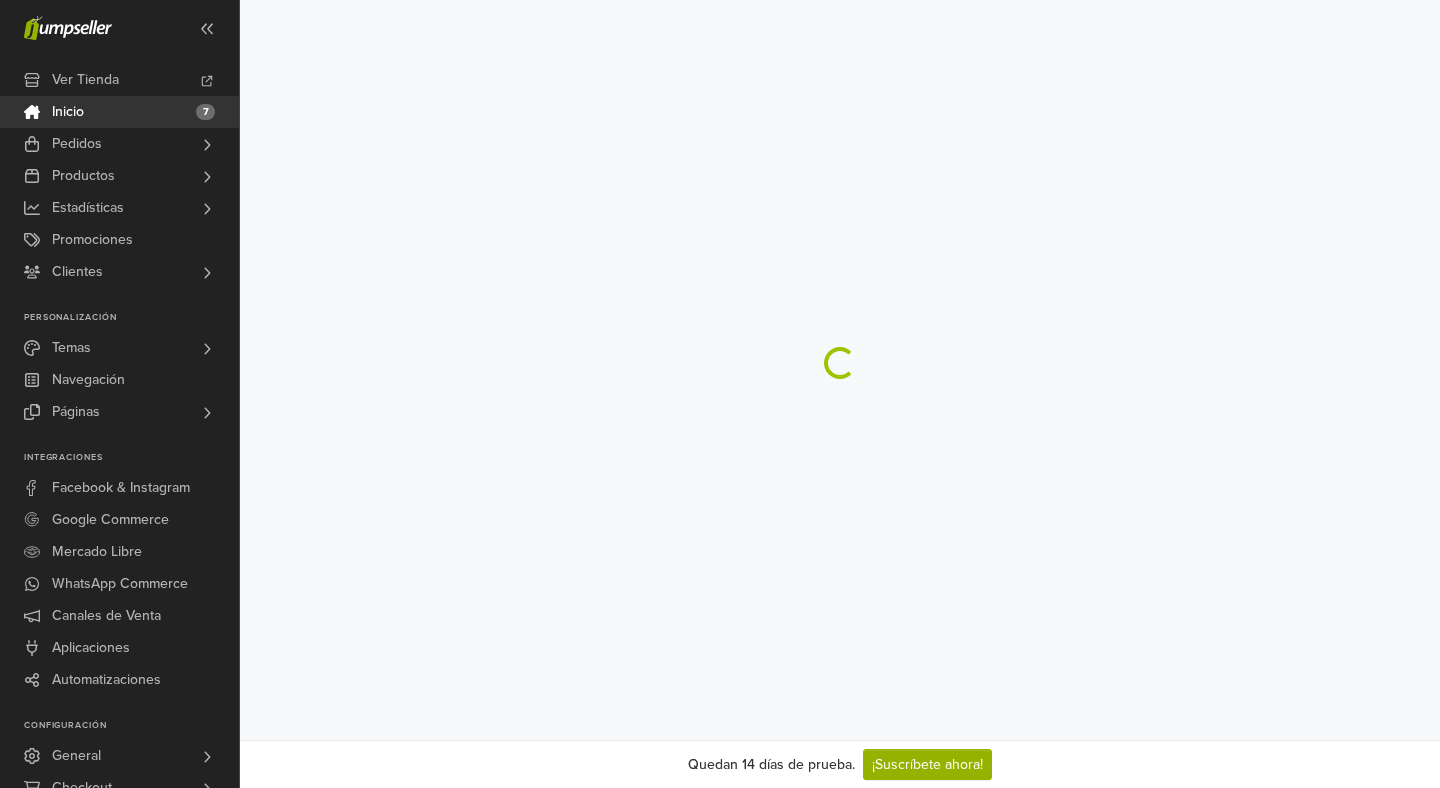 scroll, scrollTop: 0, scrollLeft: 0, axis: both 